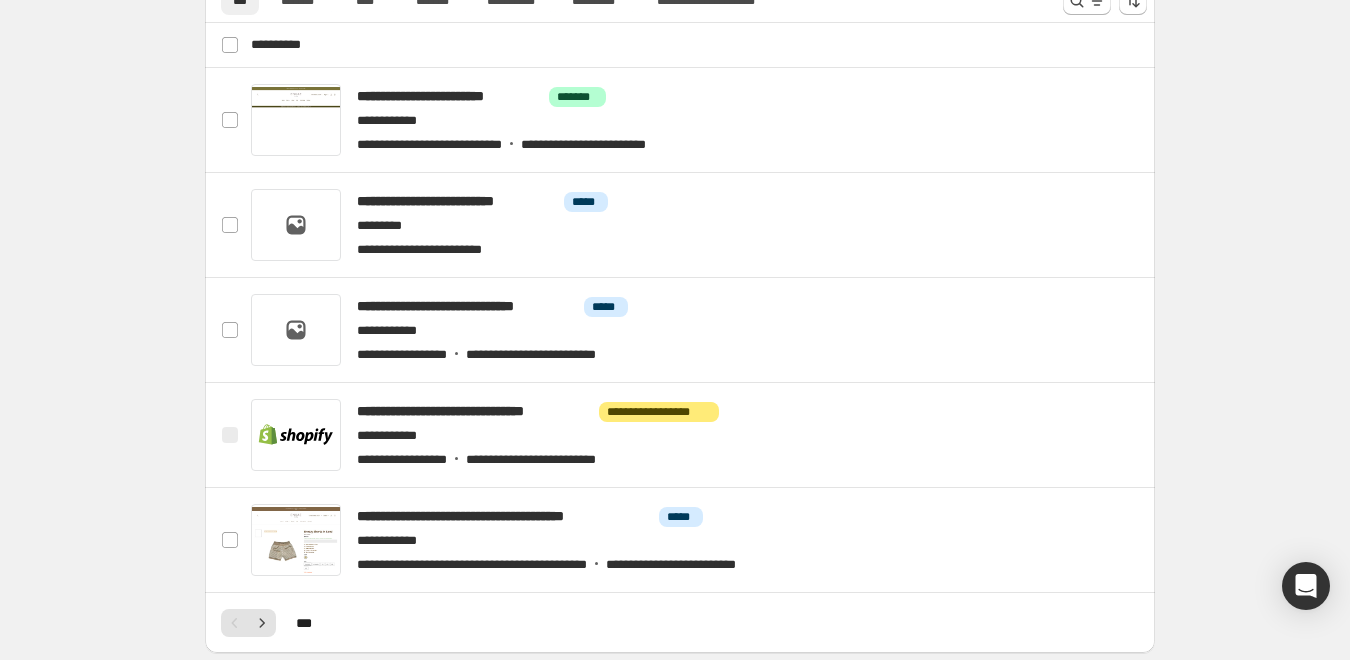 scroll, scrollTop: 780, scrollLeft: 0, axis: vertical 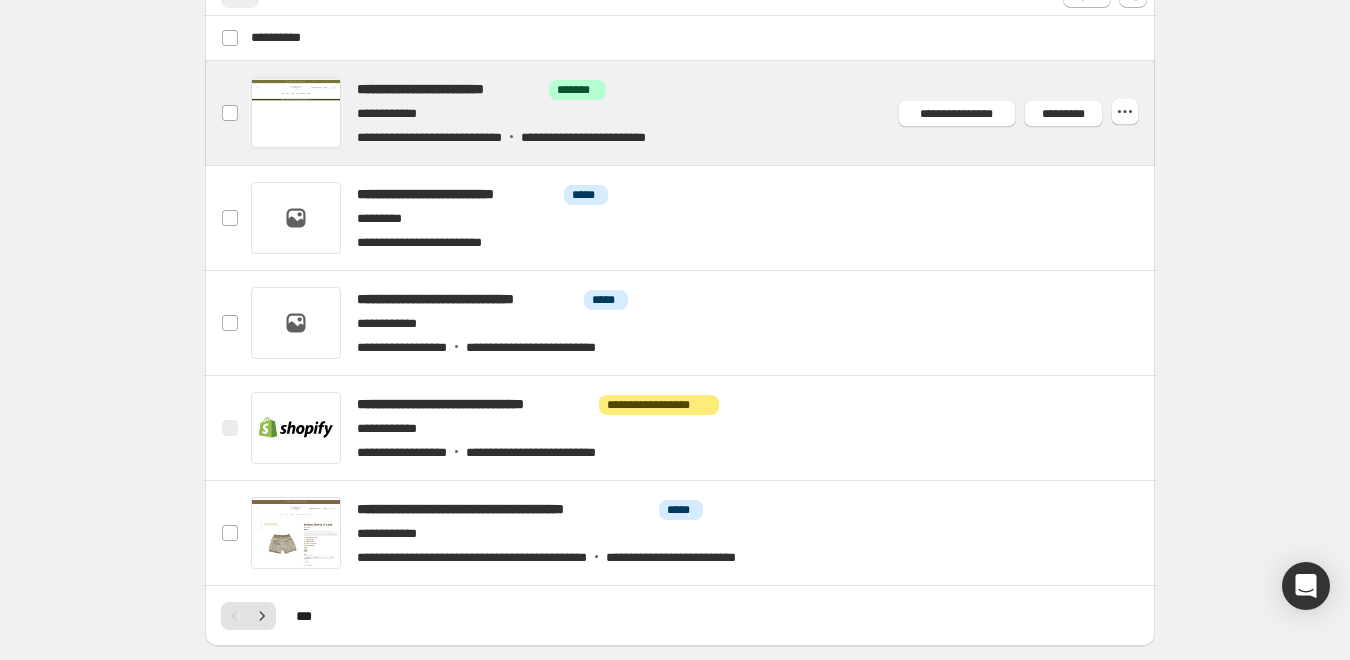 click at bounding box center [704, 113] 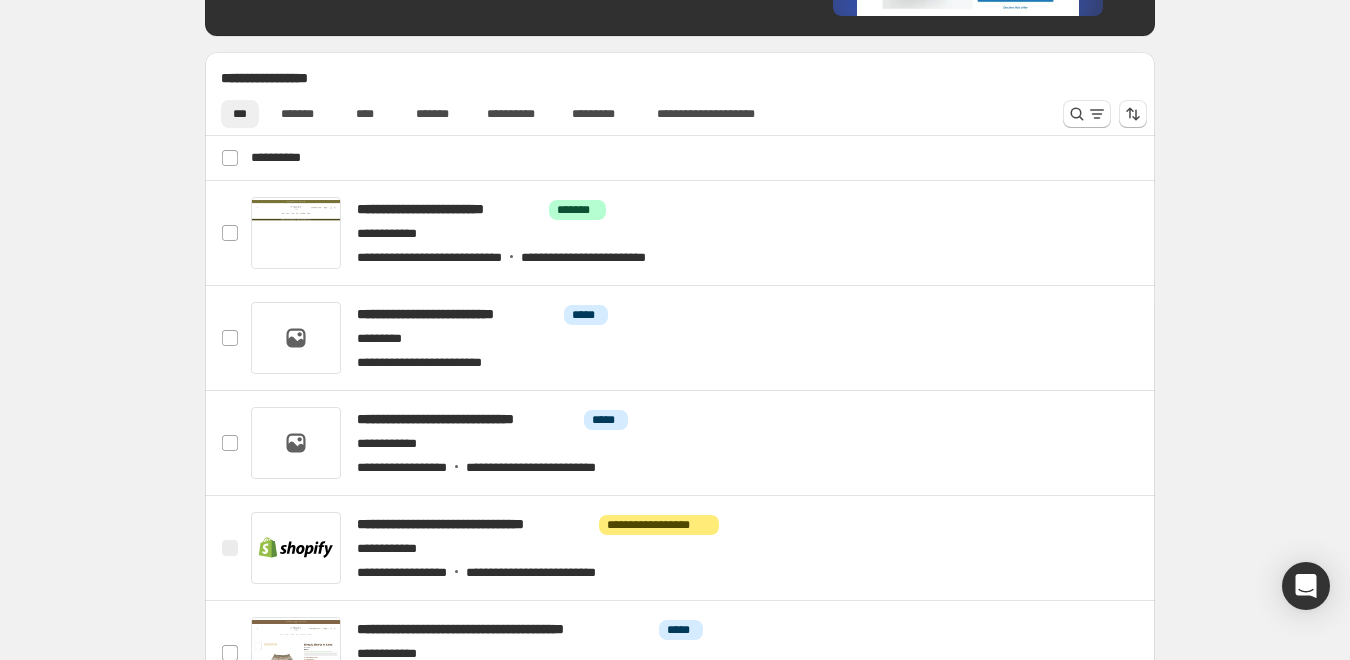 scroll, scrollTop: 667, scrollLeft: 0, axis: vertical 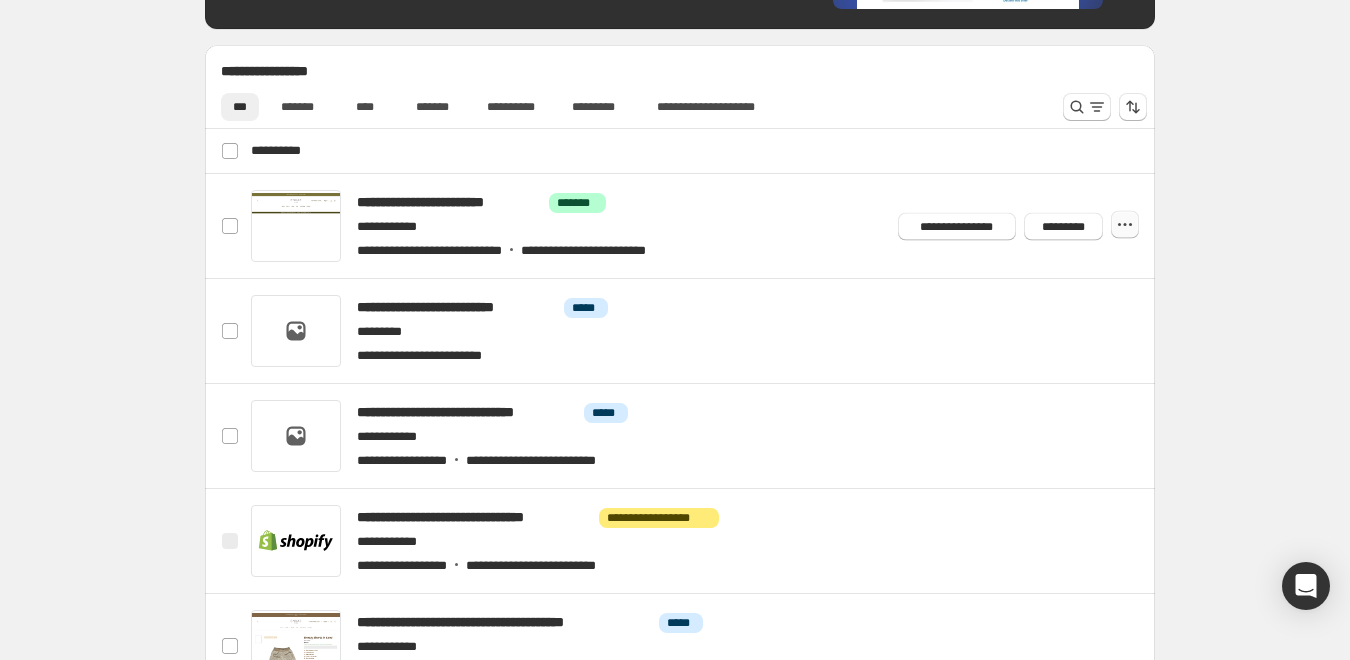 click 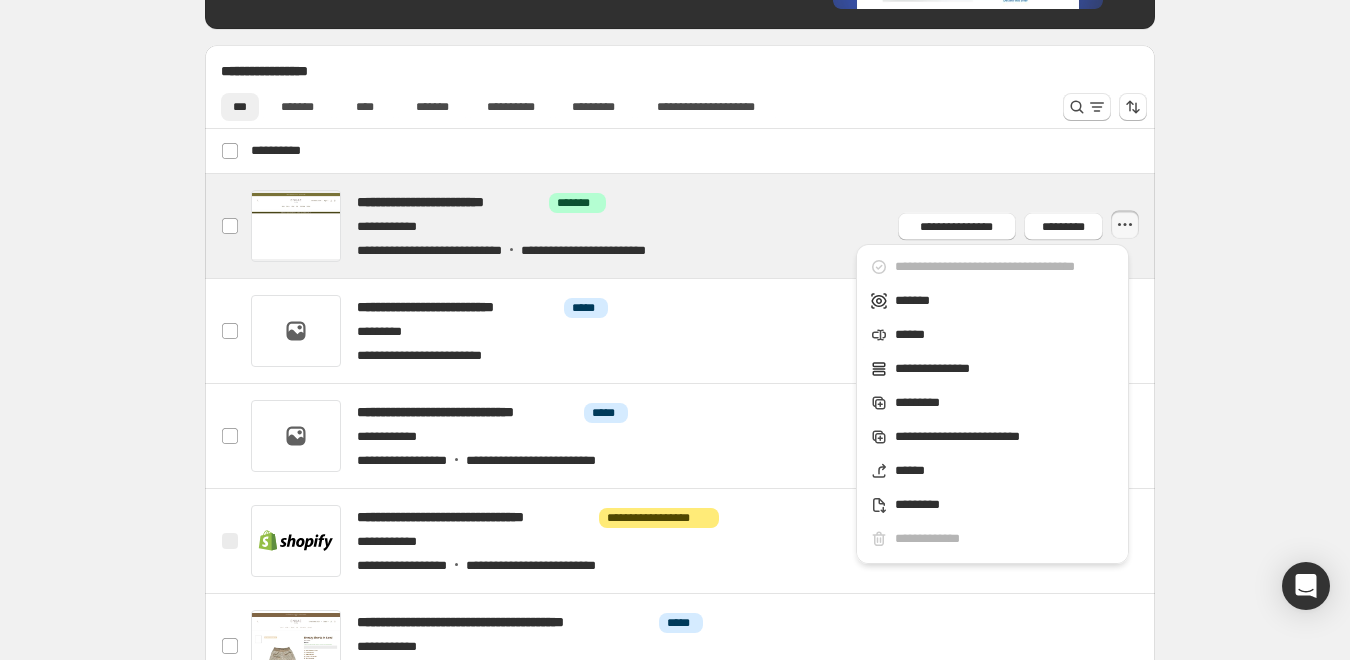 click at bounding box center (704, 226) 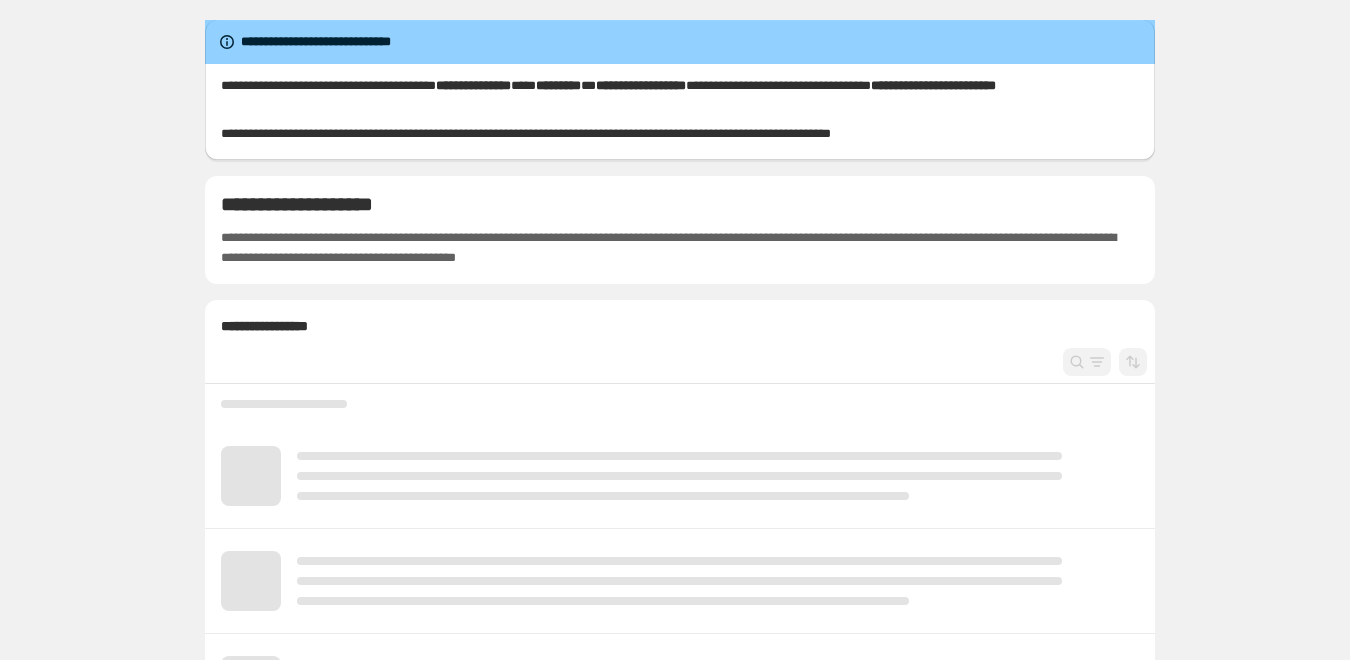 scroll, scrollTop: 0, scrollLeft: 0, axis: both 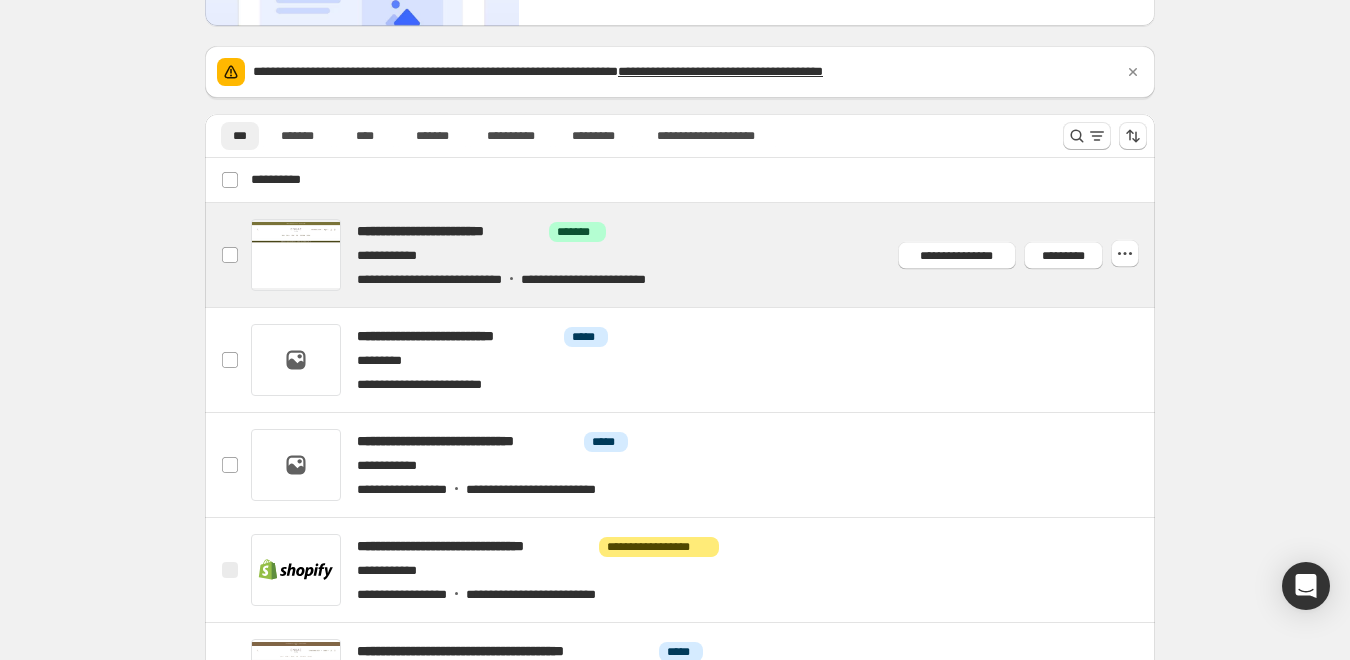click at bounding box center (704, 255) 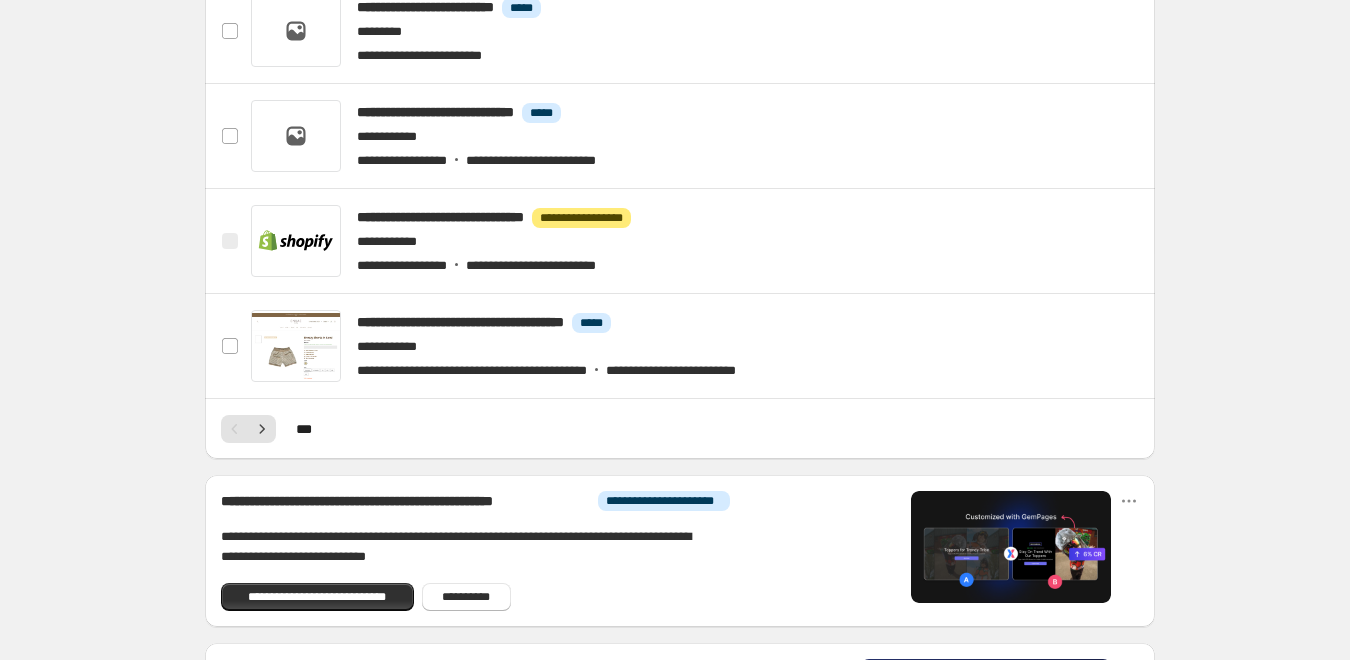 scroll, scrollTop: 167, scrollLeft: 0, axis: vertical 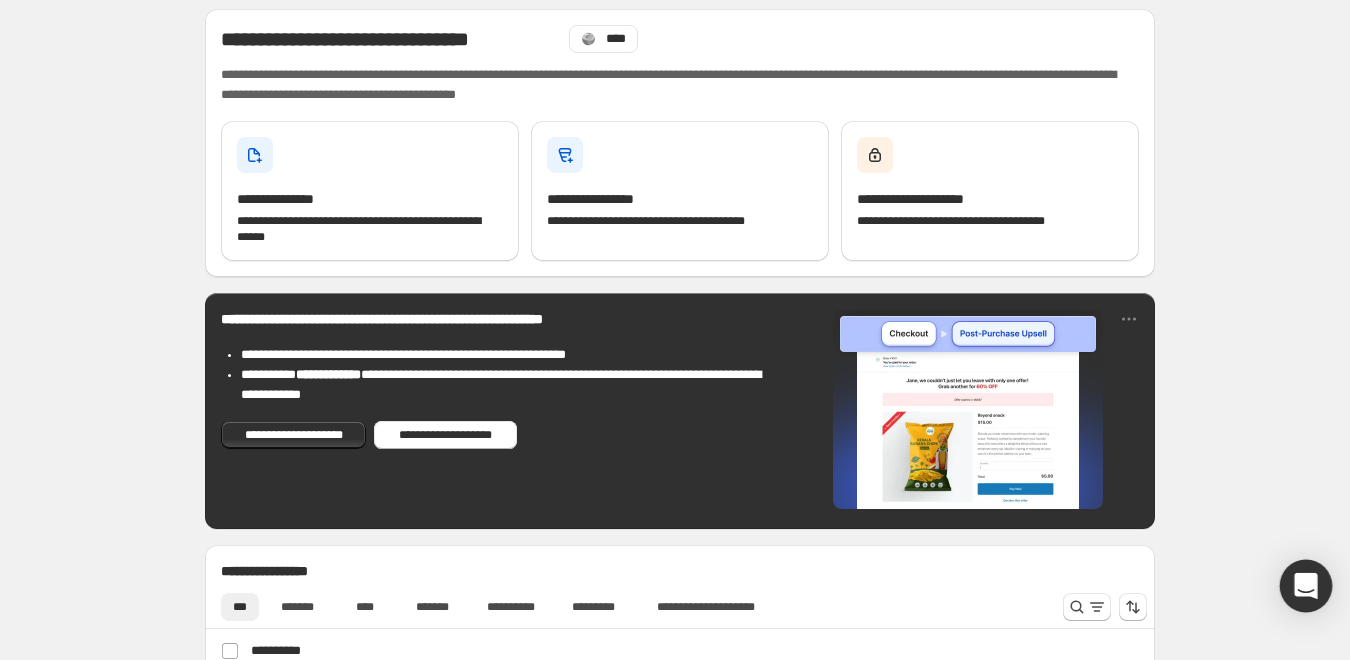 click at bounding box center (1306, 586) 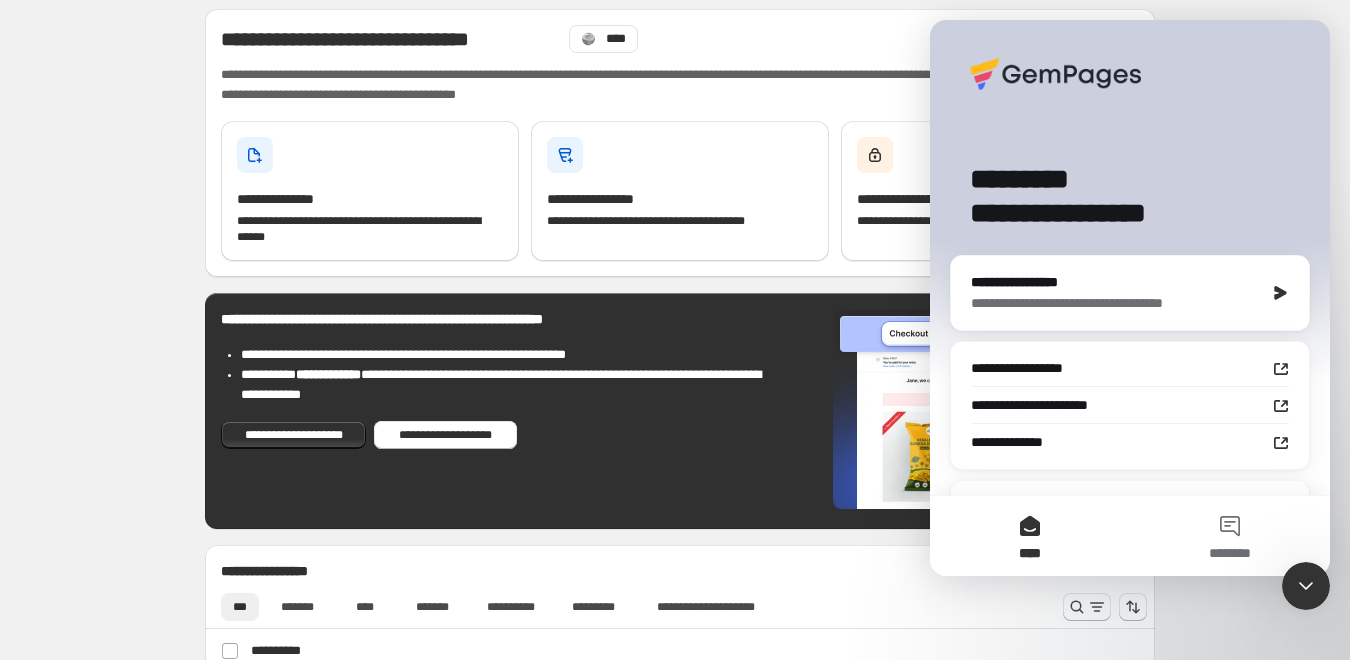 scroll, scrollTop: 0, scrollLeft: 0, axis: both 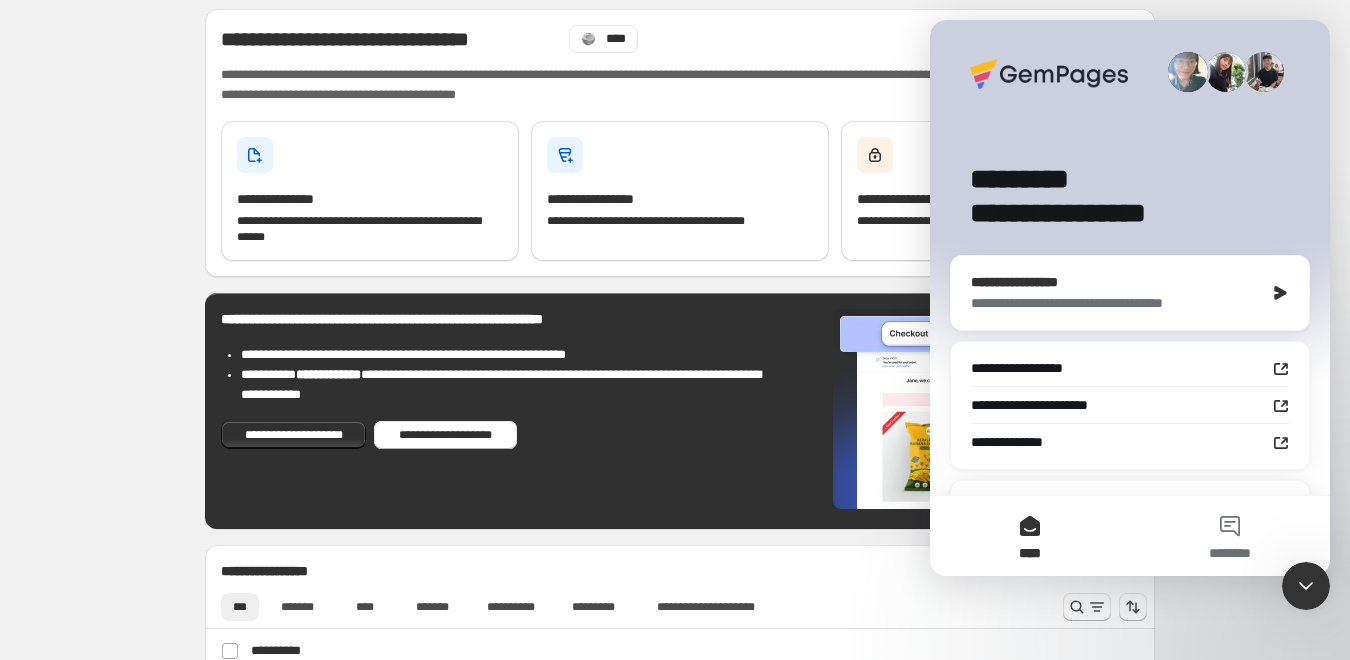 click on "**********" at bounding box center [1112, 282] 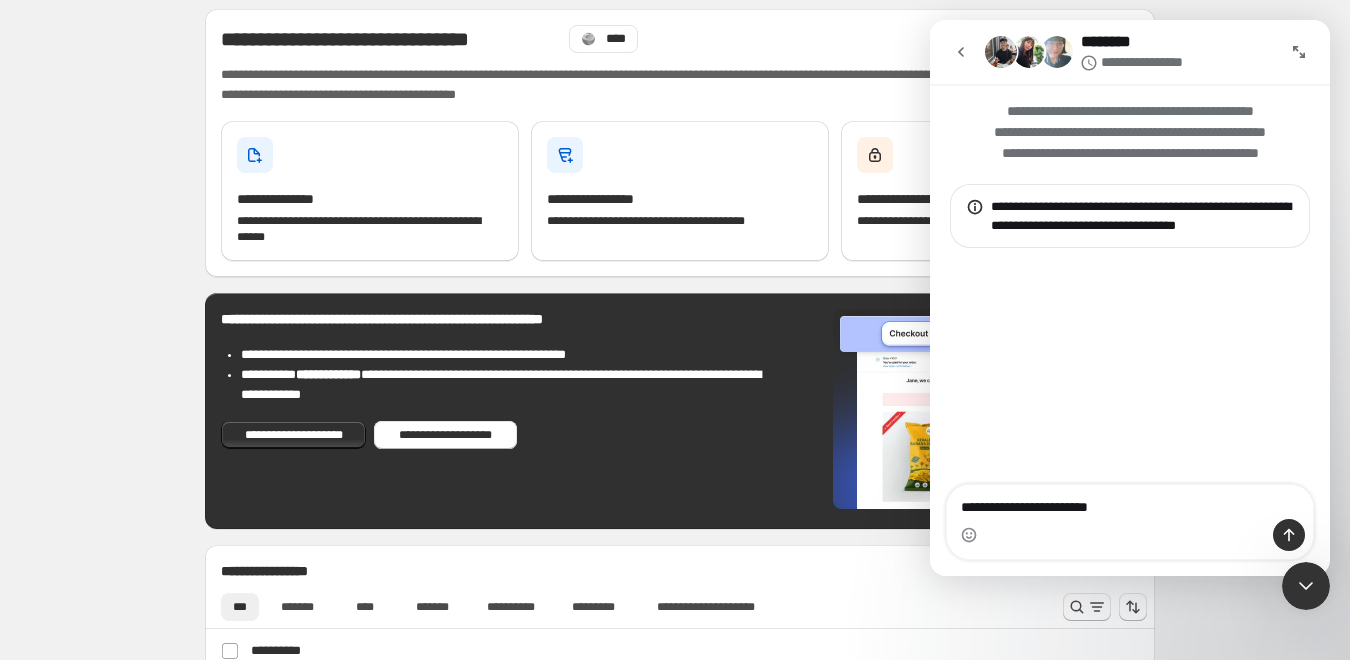 type on "**********" 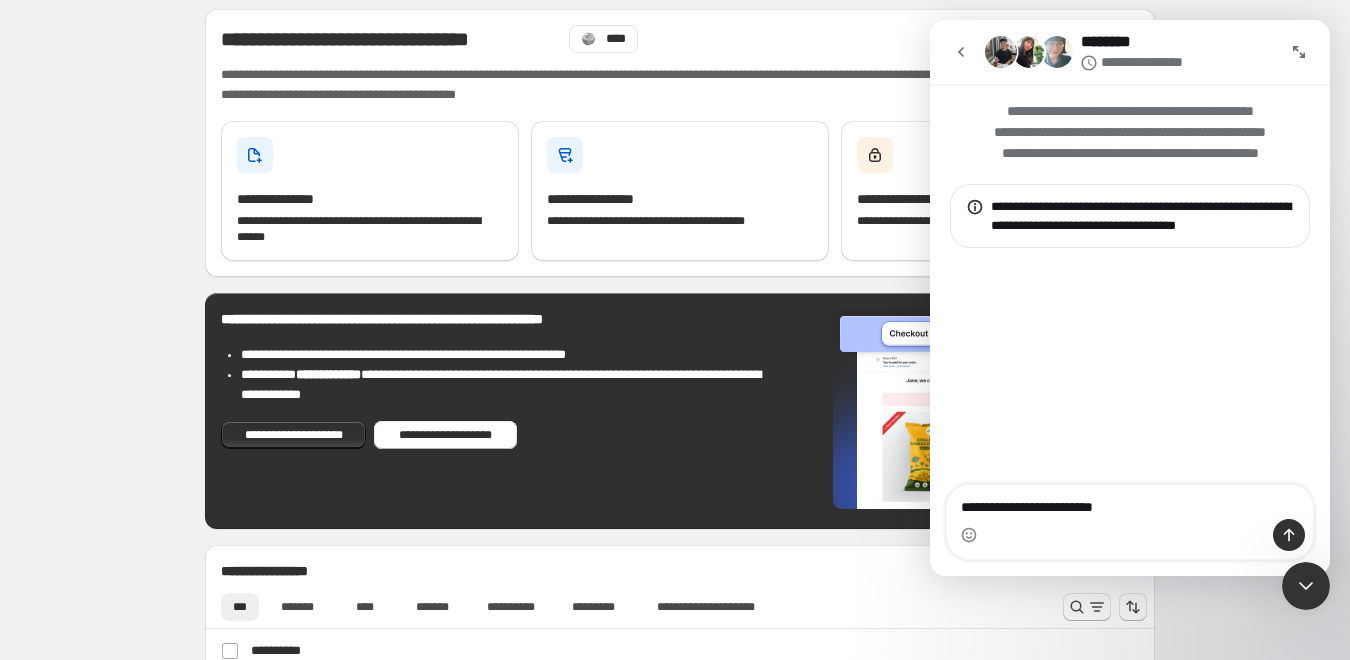 type 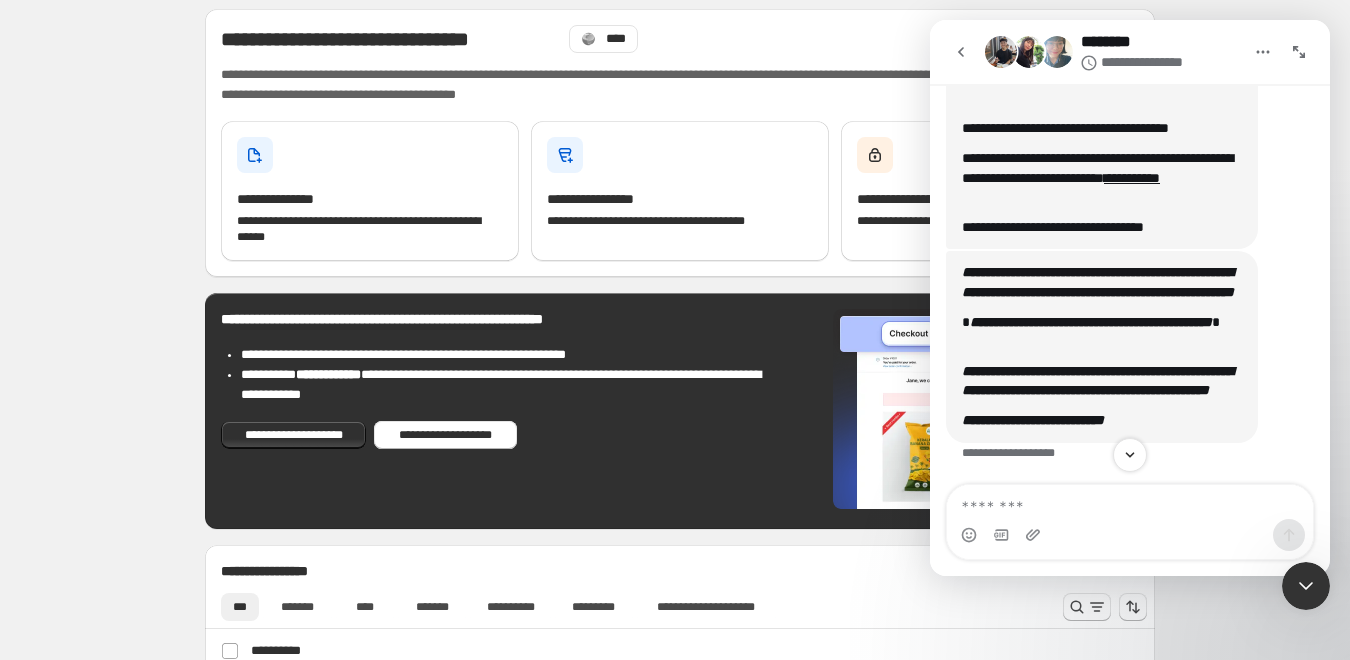 scroll, scrollTop: 332, scrollLeft: 0, axis: vertical 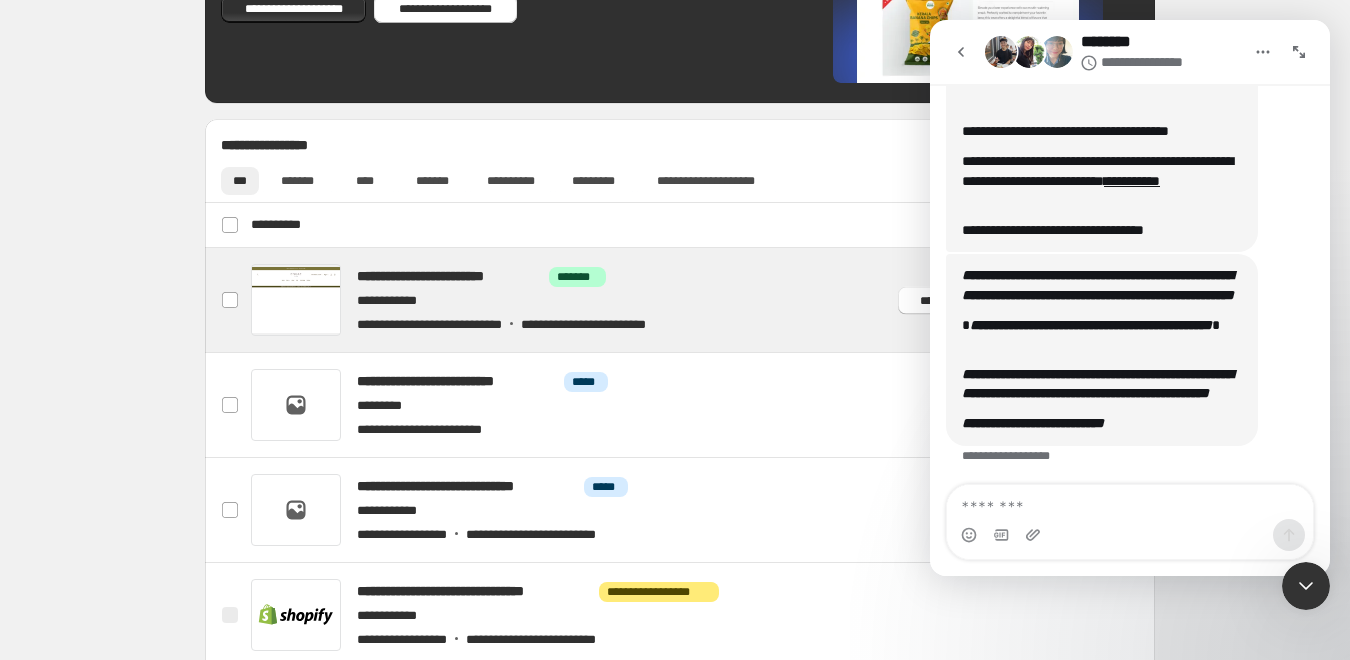drag, startPoint x: 475, startPoint y: 301, endPoint x: 432, endPoint y: 301, distance: 43 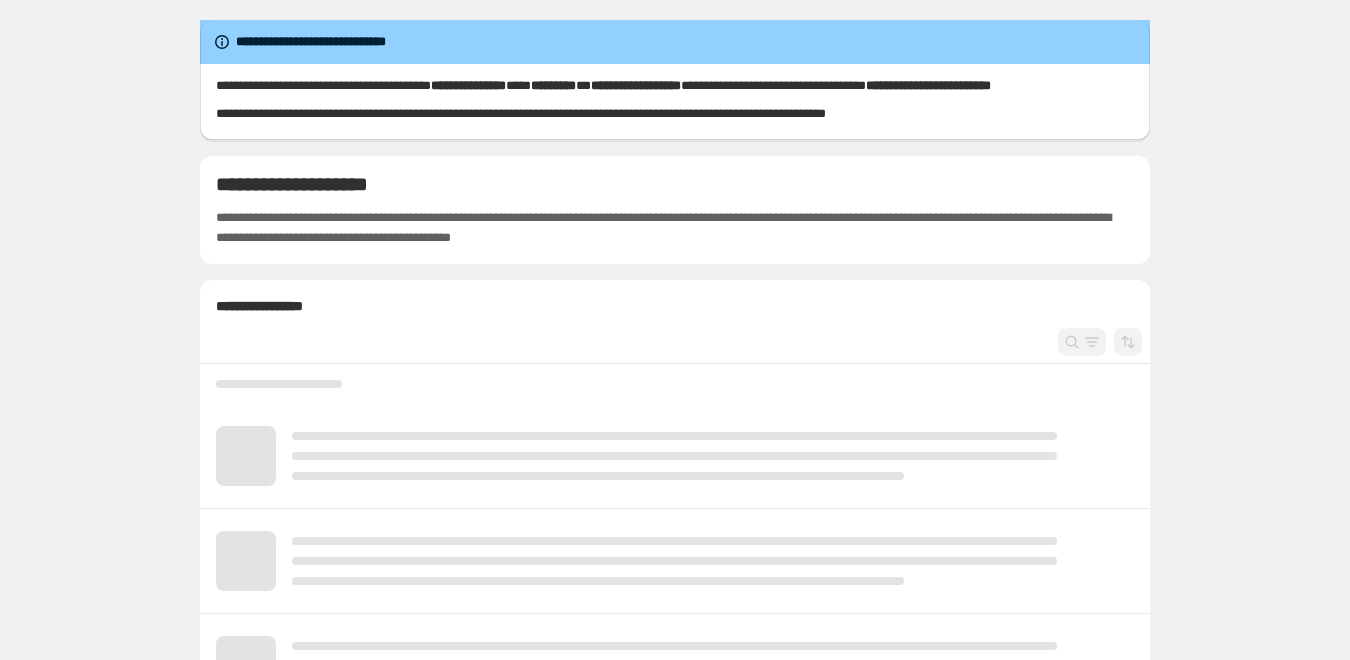 scroll, scrollTop: 0, scrollLeft: 0, axis: both 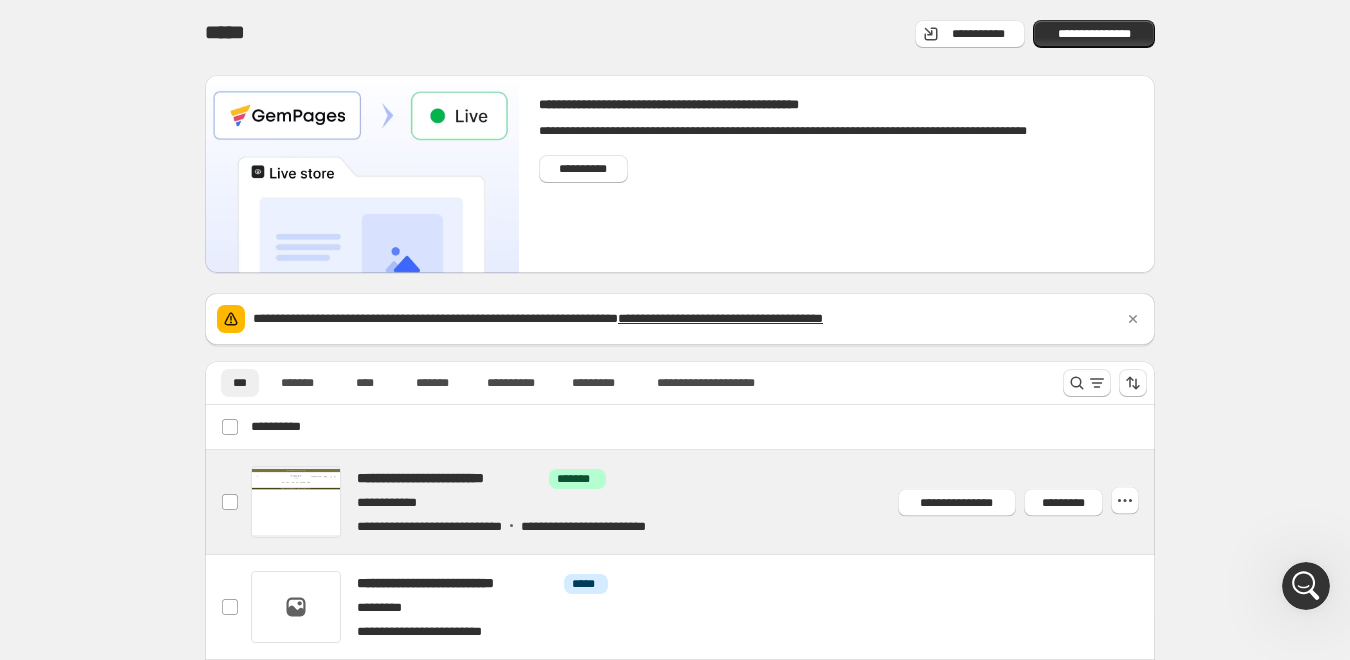 click at bounding box center (704, 502) 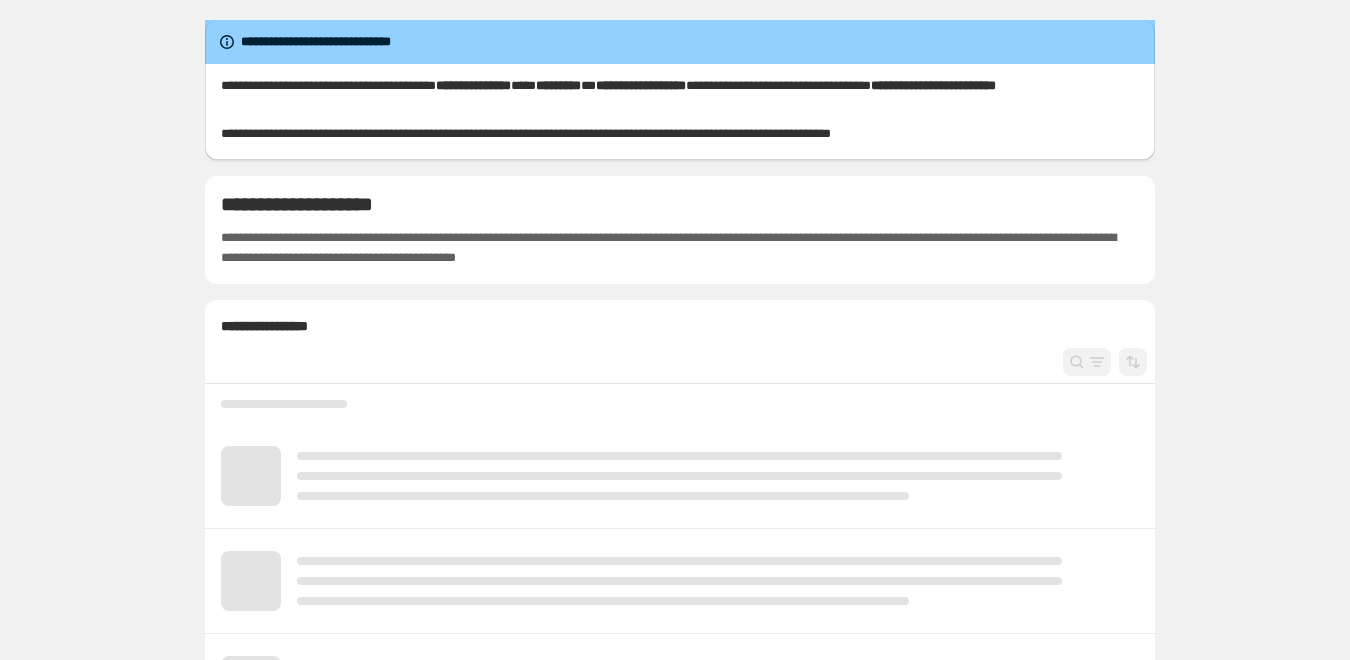 scroll, scrollTop: 0, scrollLeft: 0, axis: both 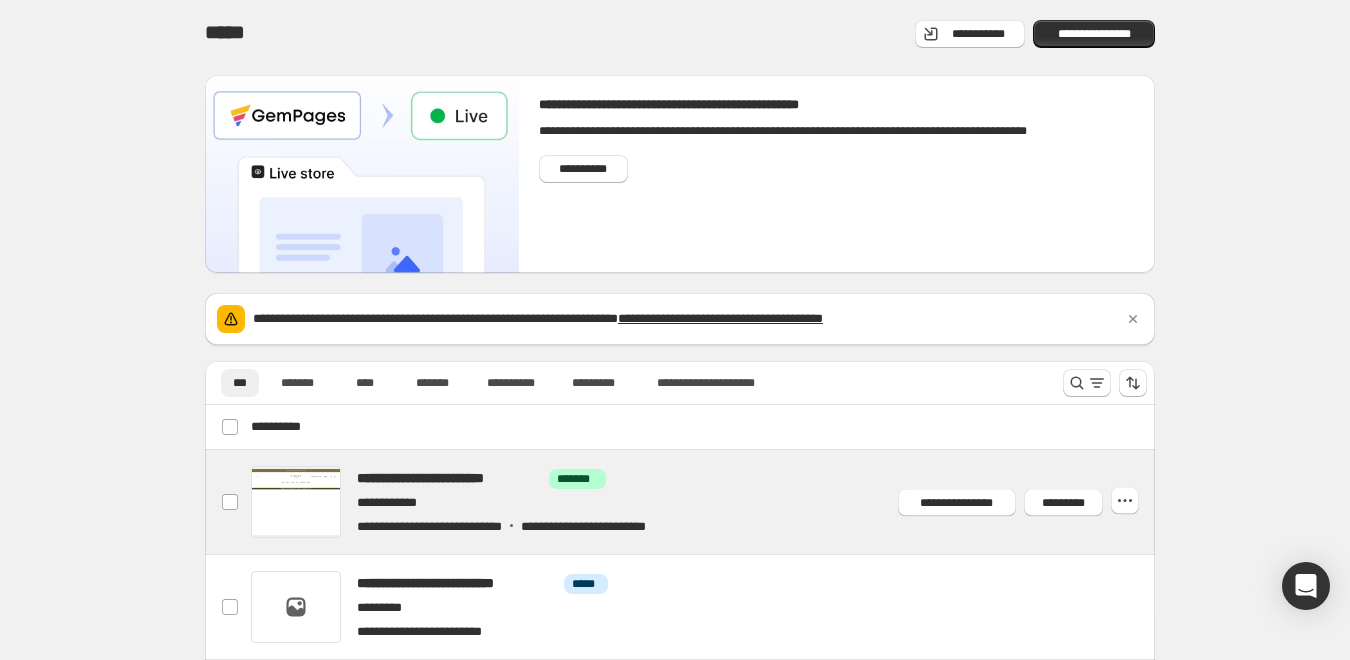 click at bounding box center [704, 502] 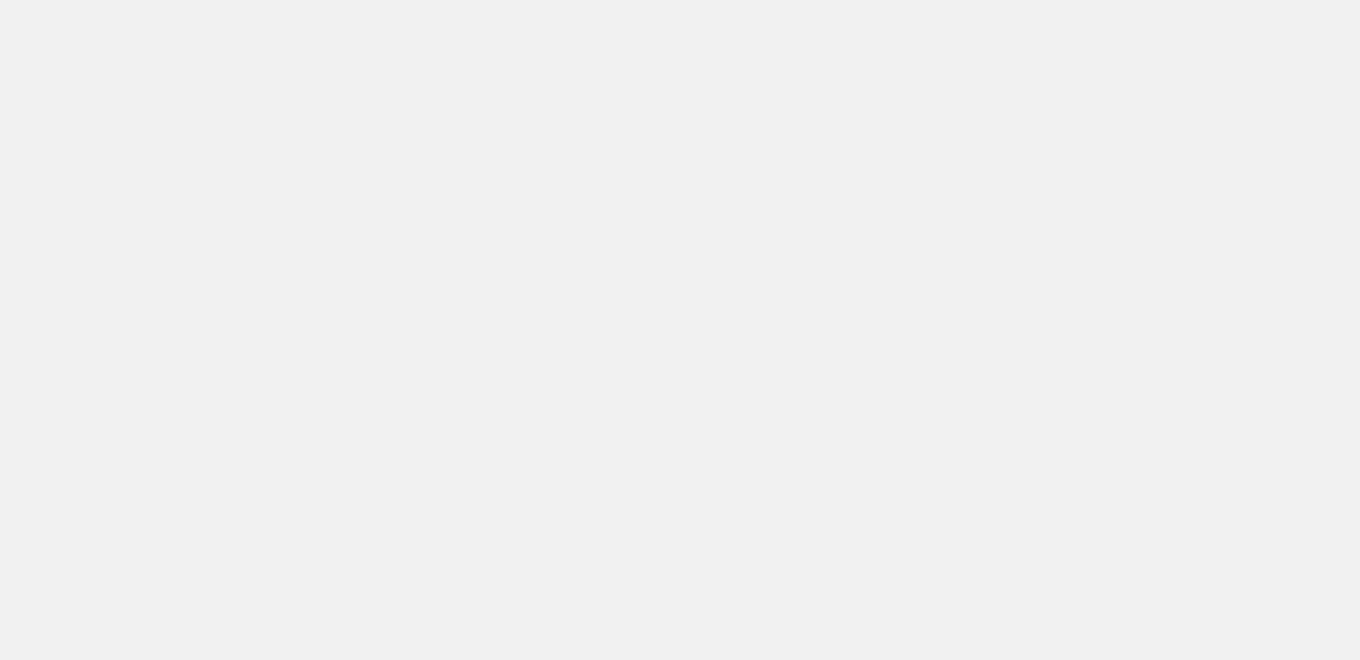scroll, scrollTop: 0, scrollLeft: 0, axis: both 